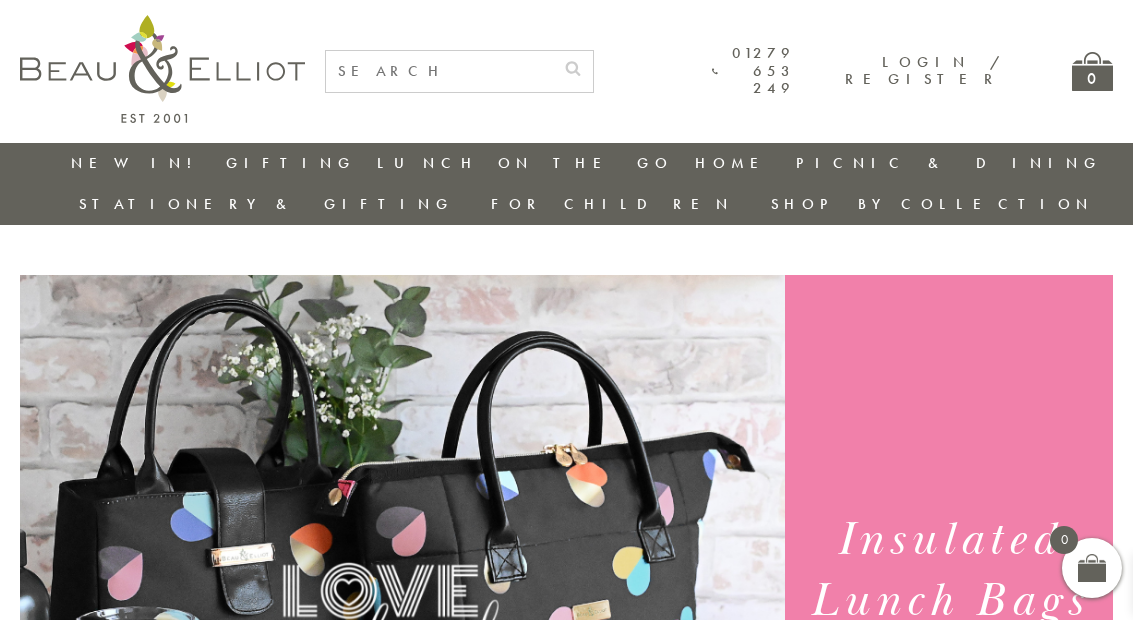 scroll, scrollTop: 0, scrollLeft: 0, axis: both 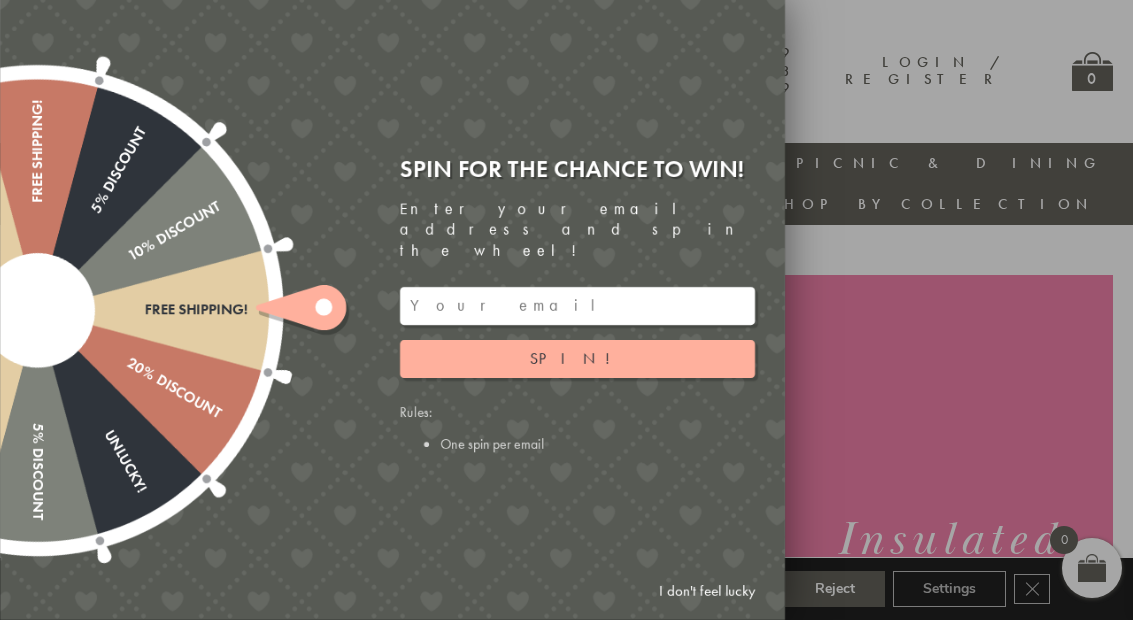 click at bounding box center [566, 310] 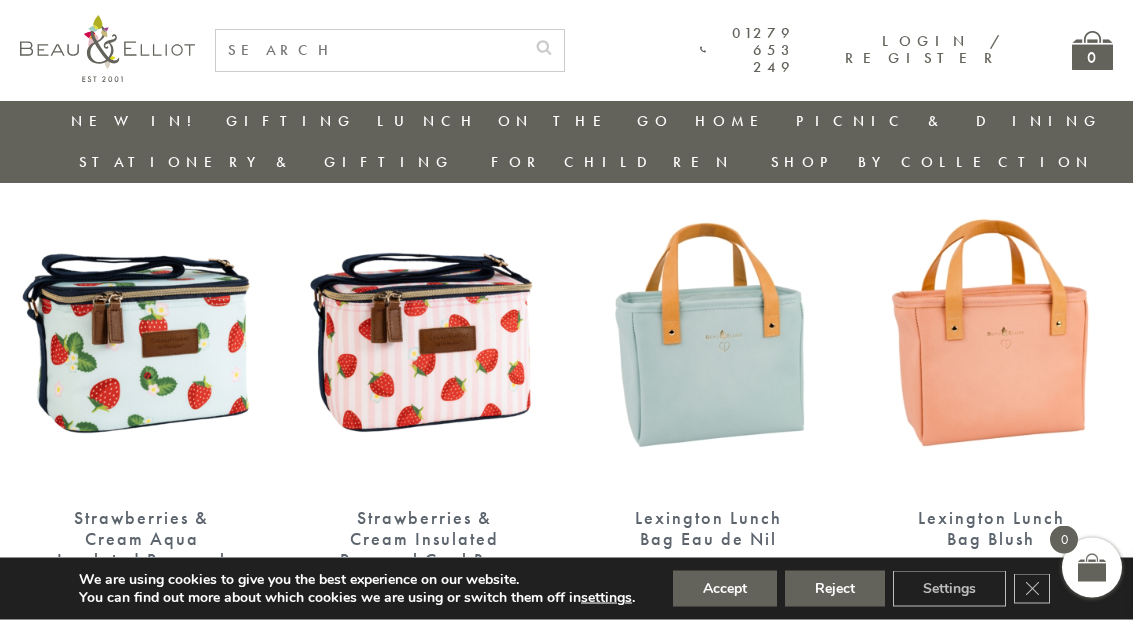 scroll, scrollTop: 1290, scrollLeft: 0, axis: vertical 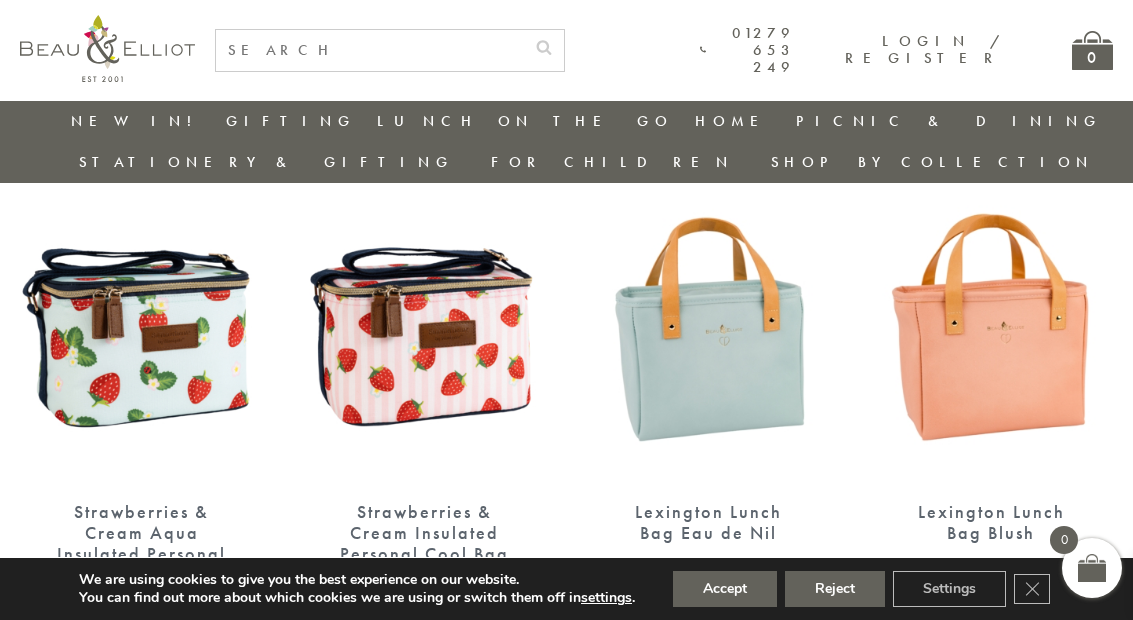 click at bounding box center [424, 325] 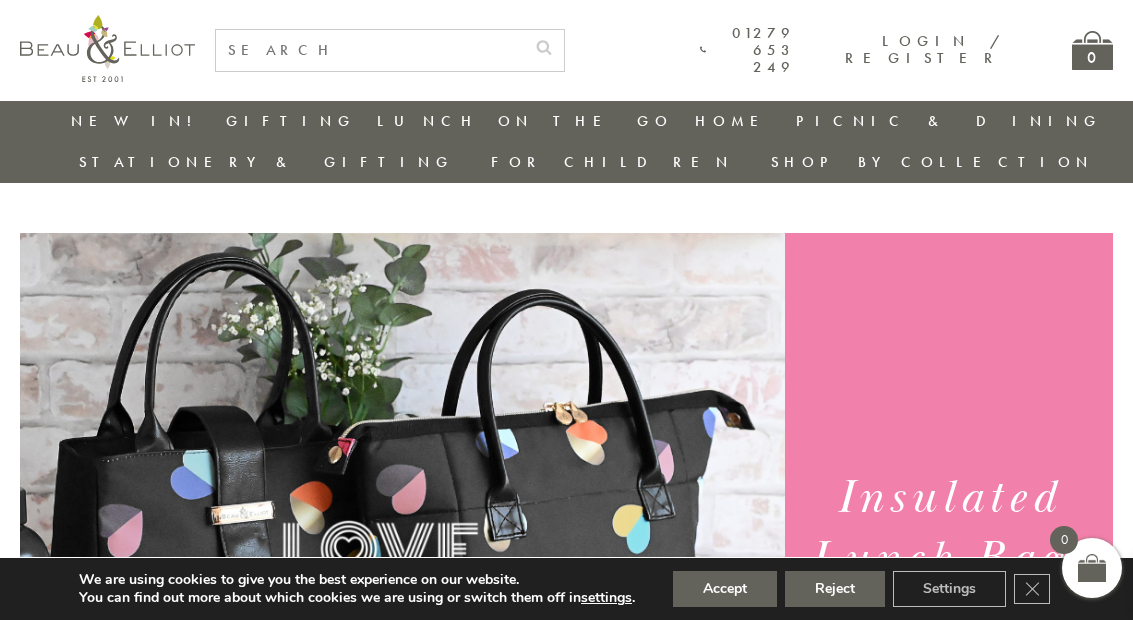 scroll, scrollTop: 1370, scrollLeft: 0, axis: vertical 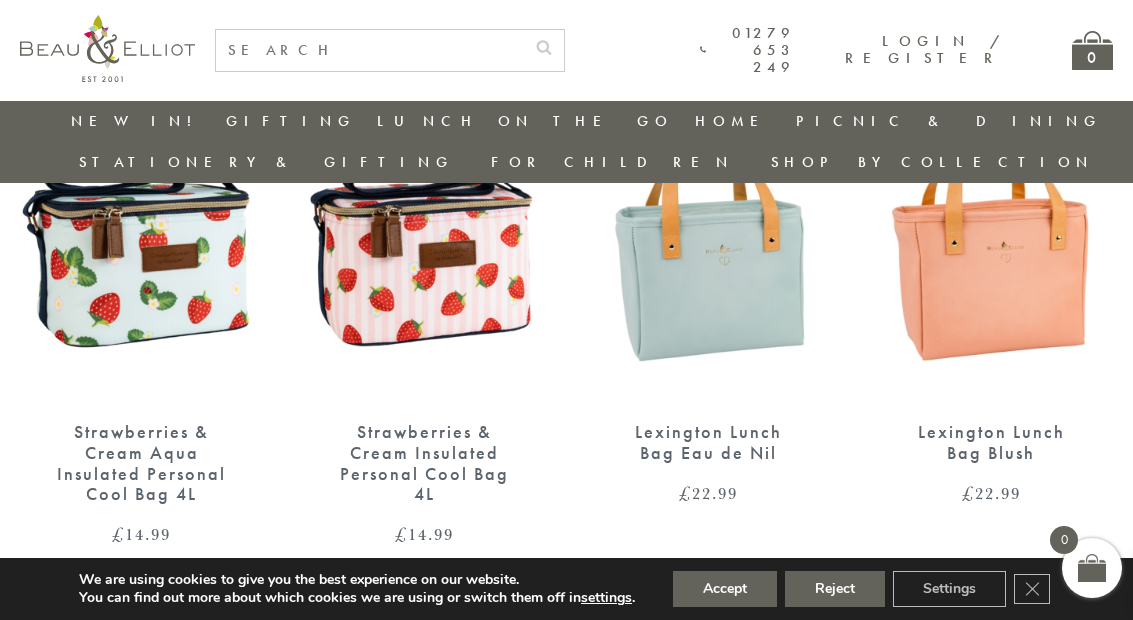 click at bounding box center (141, 245) 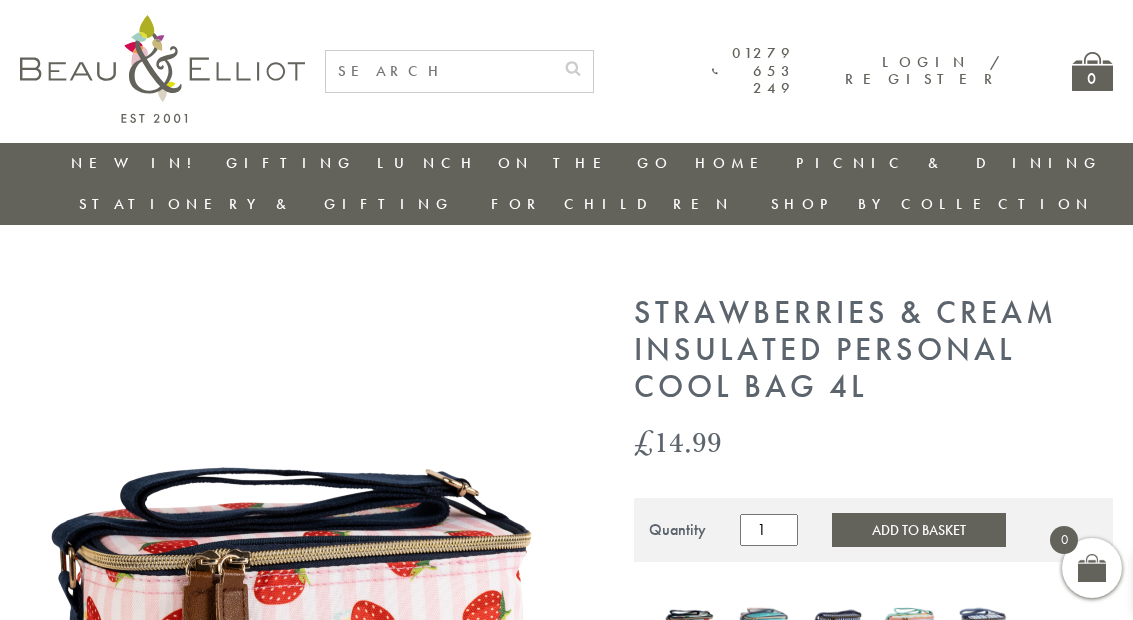 scroll, scrollTop: 0, scrollLeft: 0, axis: both 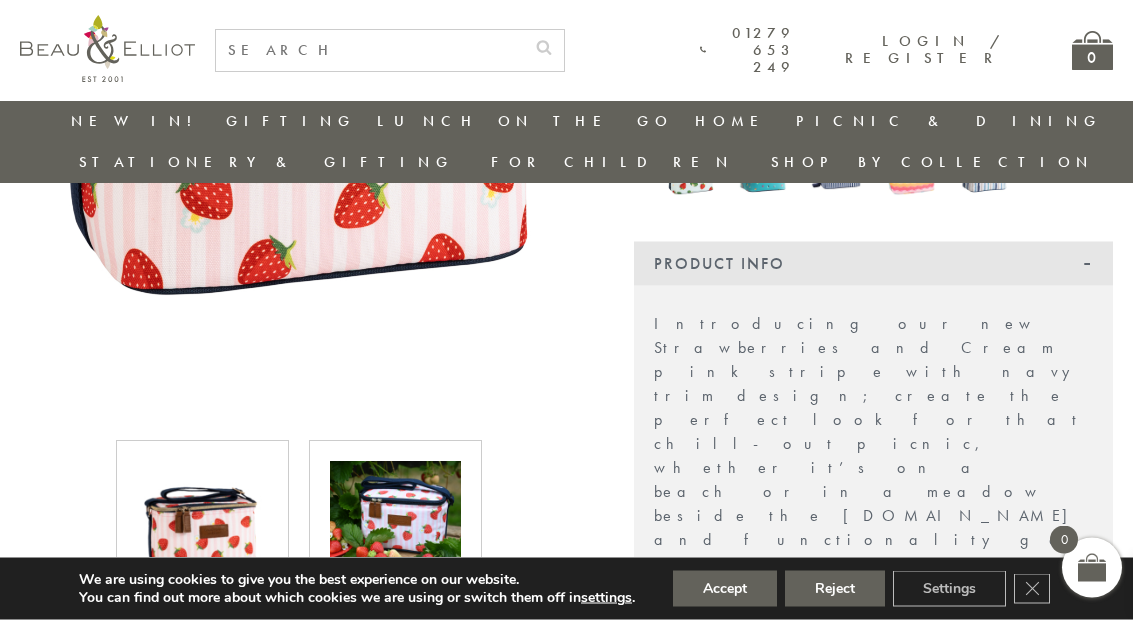 click at bounding box center [202, 527] 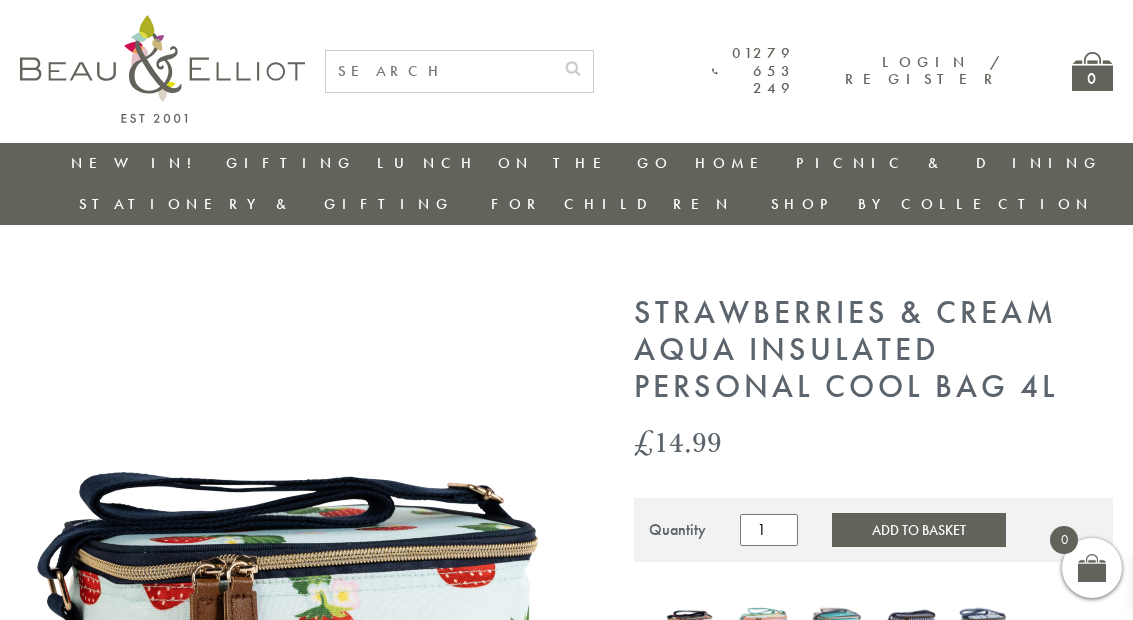 scroll, scrollTop: 0, scrollLeft: 0, axis: both 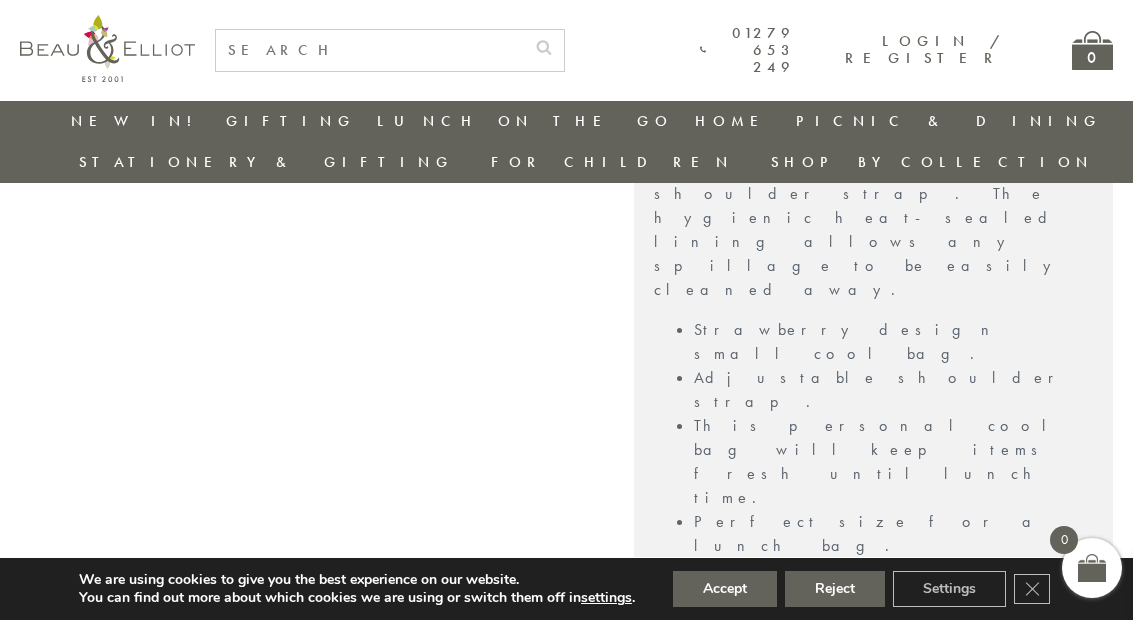 click on "Delivery" at bounding box center (873, 1159) 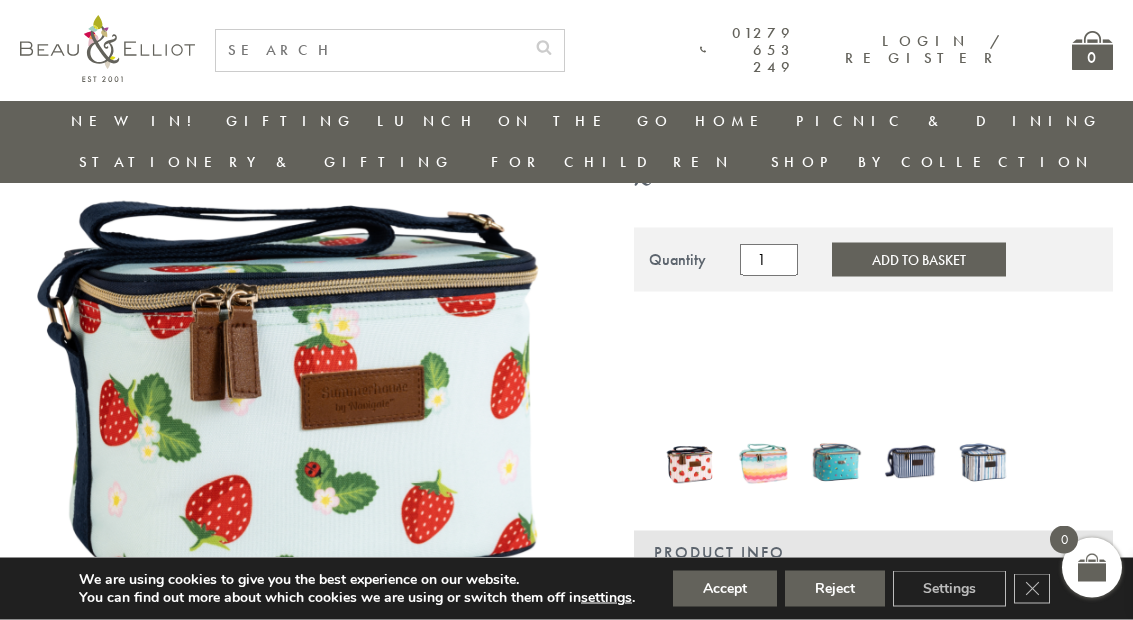 scroll, scrollTop: 230, scrollLeft: 16, axis: both 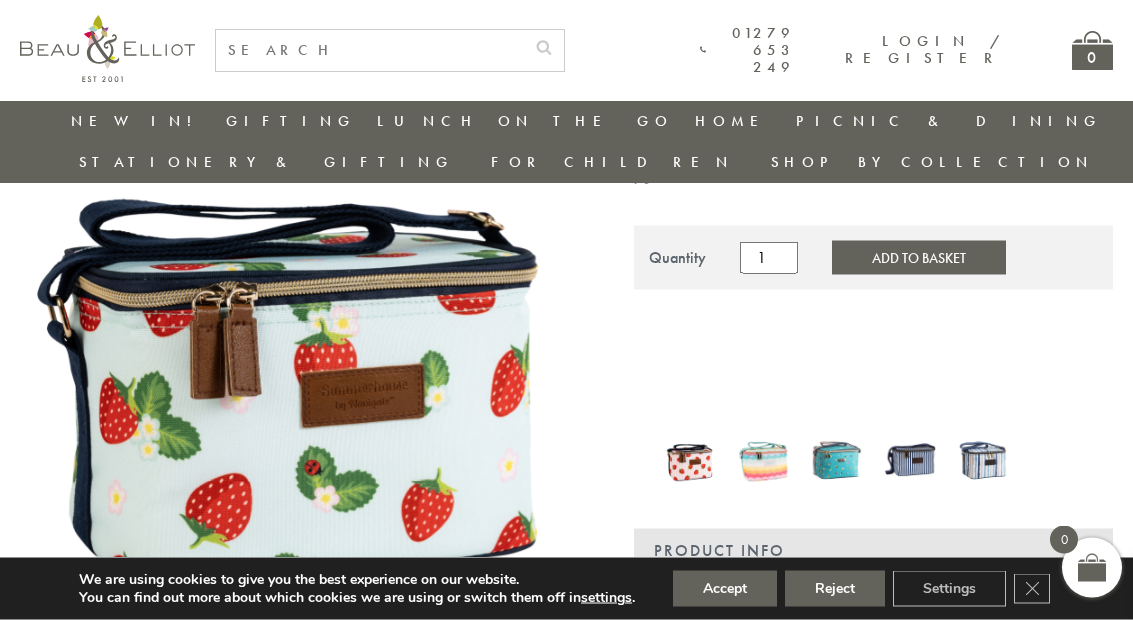 click on "Add to Basket" at bounding box center [919, 258] 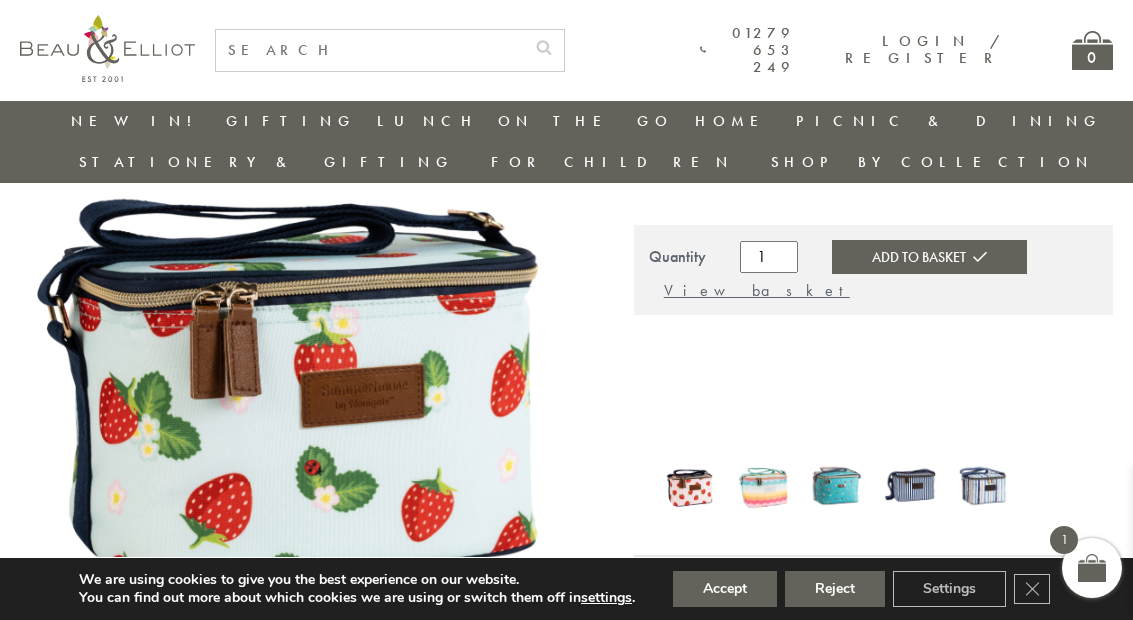 scroll, scrollTop: 231, scrollLeft: 0, axis: vertical 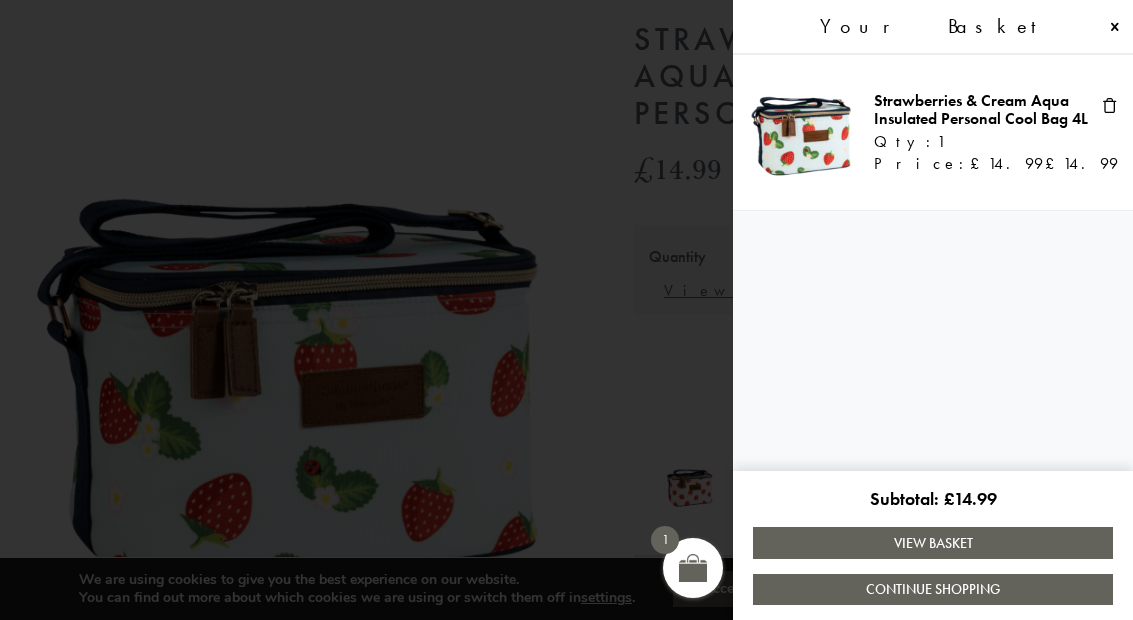 click on "View Basket" at bounding box center [933, 542] 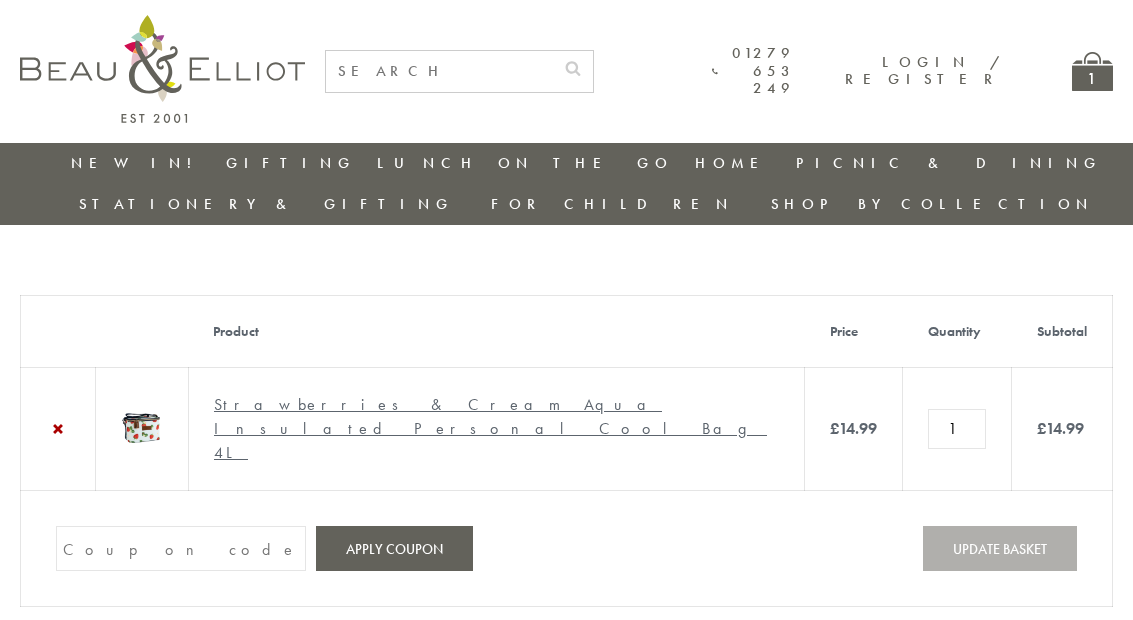 scroll, scrollTop: 0, scrollLeft: 0, axis: both 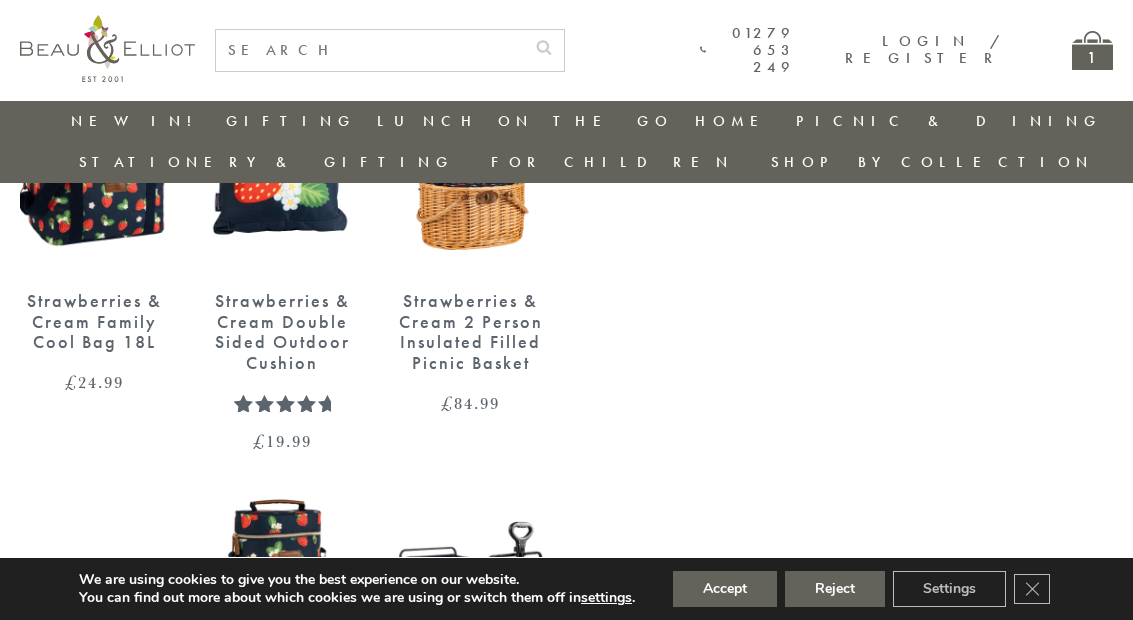 click on "Reject" at bounding box center [835, 589] 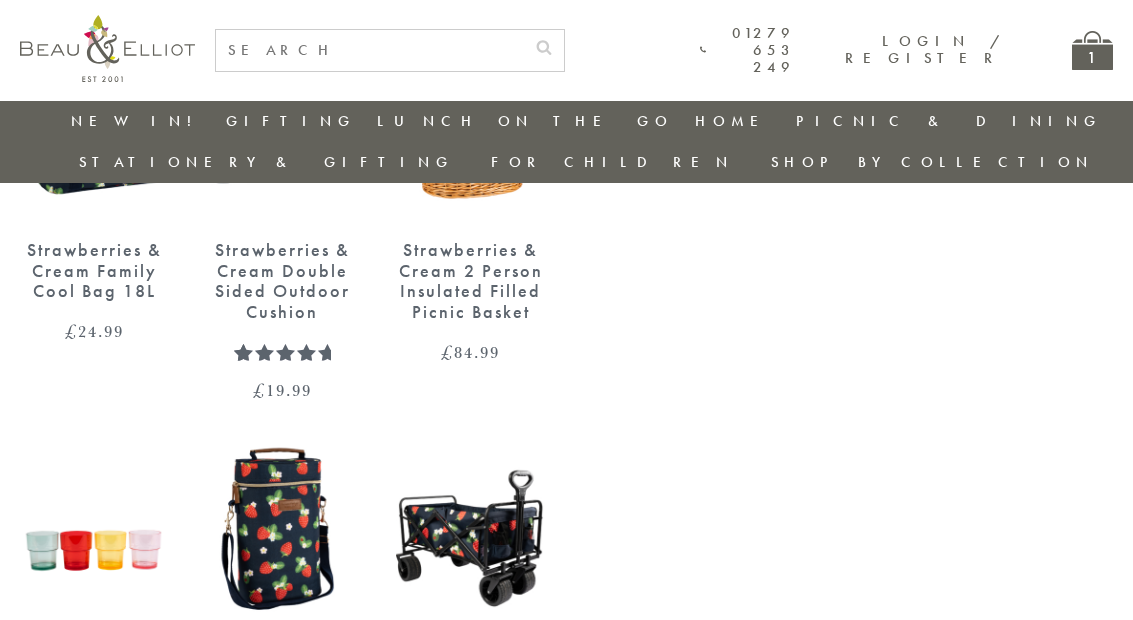 scroll, scrollTop: 2222, scrollLeft: 0, axis: vertical 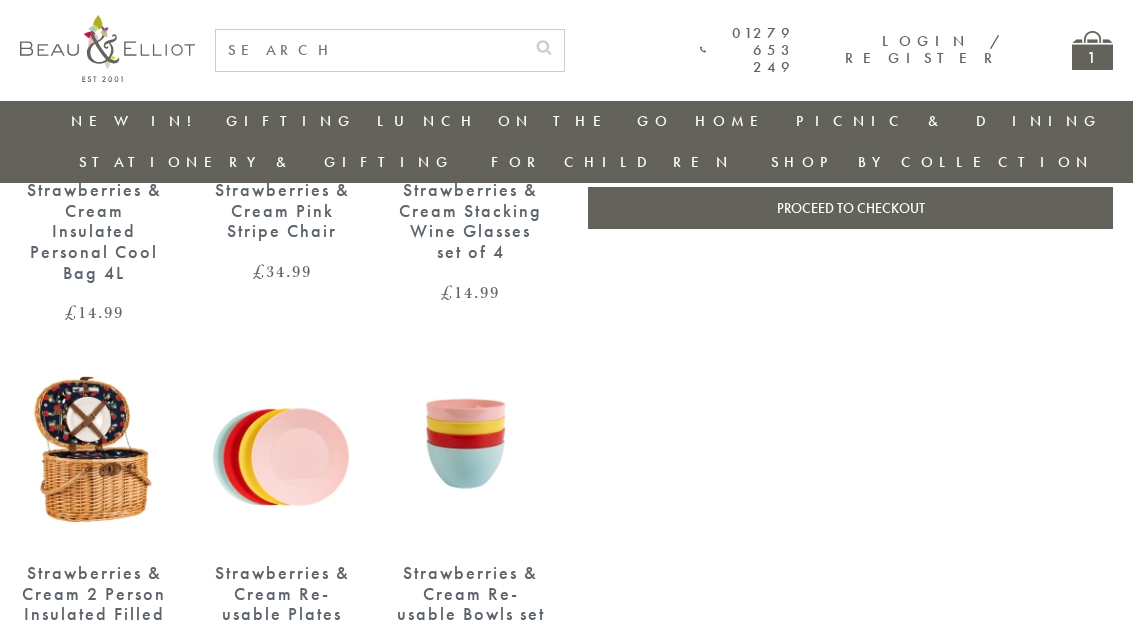 click on "1" at bounding box center (1092, 50) 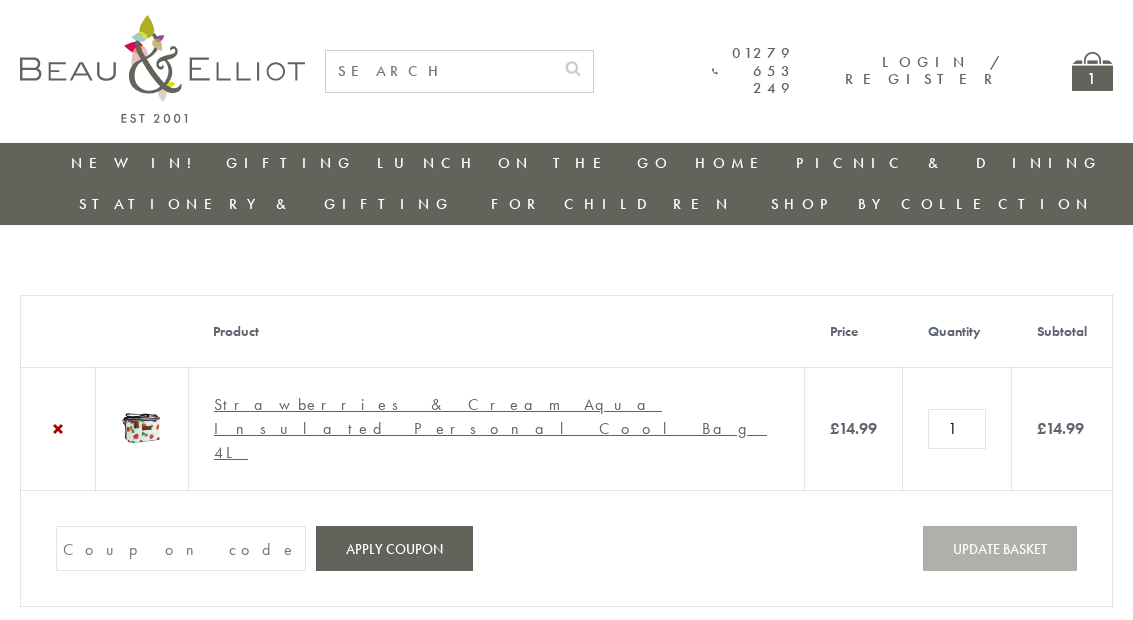 scroll, scrollTop: 0, scrollLeft: 0, axis: both 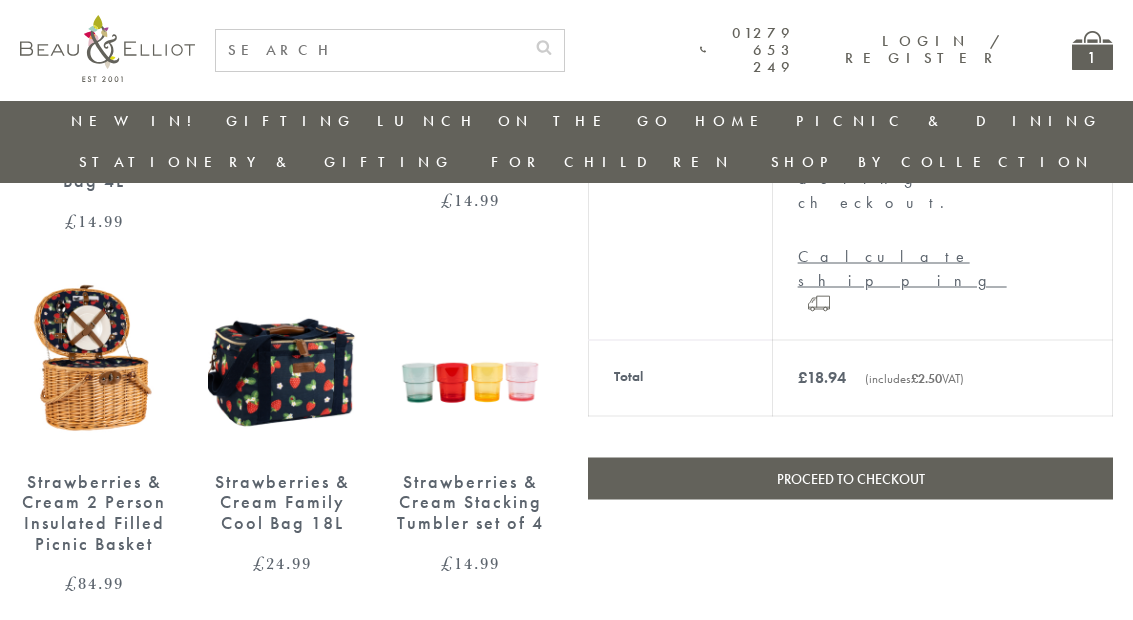 click on "Proceed to checkout" at bounding box center (850, 479) 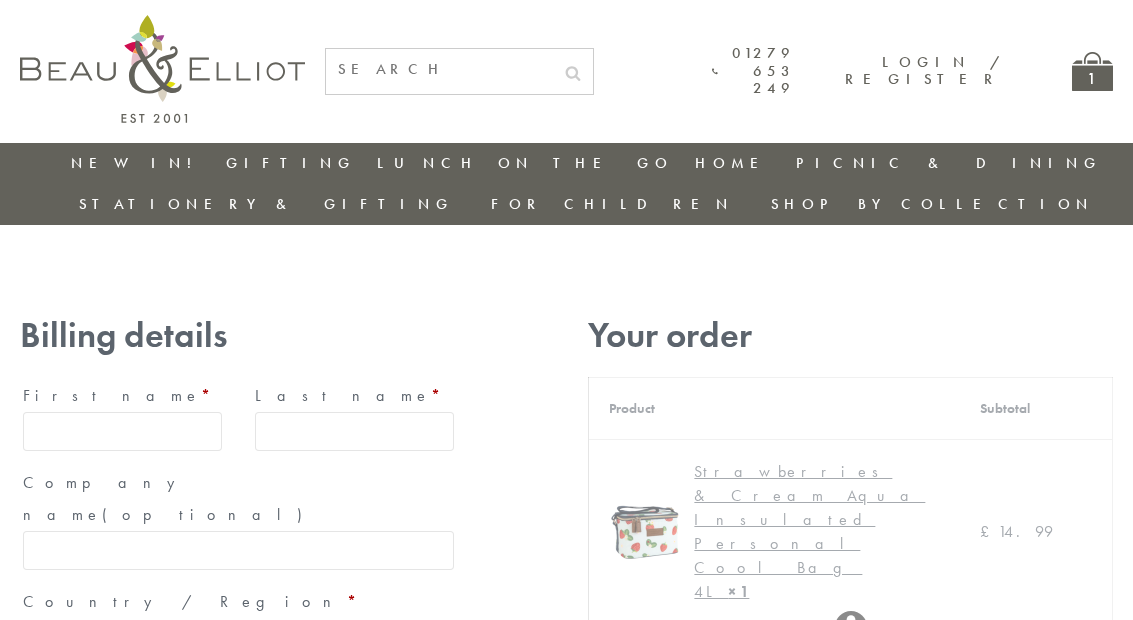 scroll, scrollTop: 0, scrollLeft: 0, axis: both 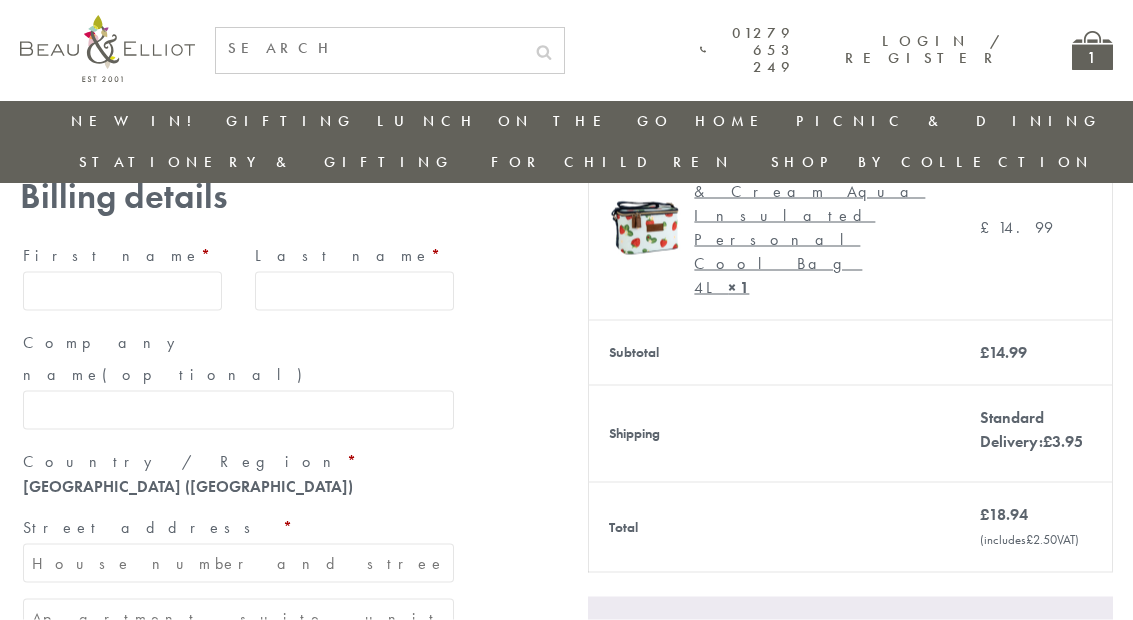 click on "First name  *" at bounding box center (122, 291) 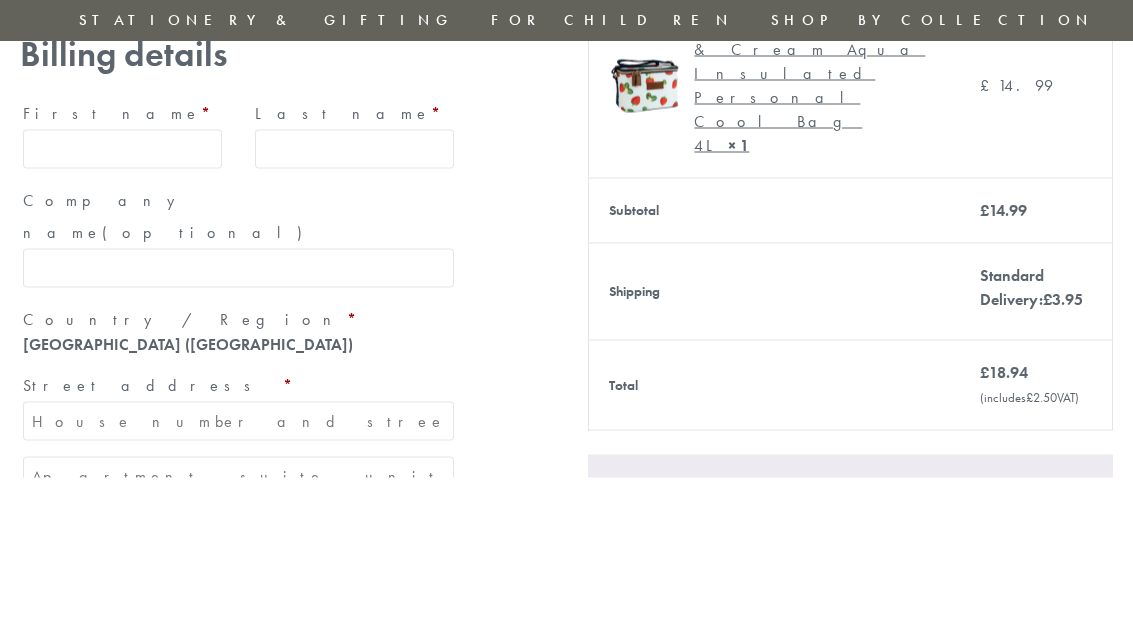 type on "[PERSON_NAME]" 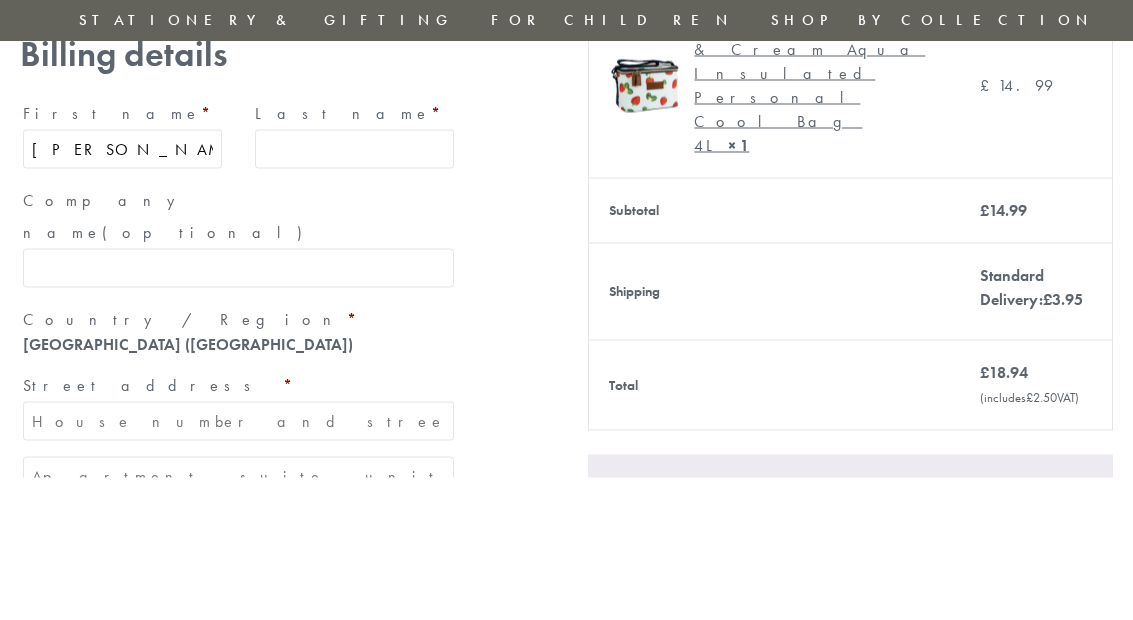 type on "MAY" 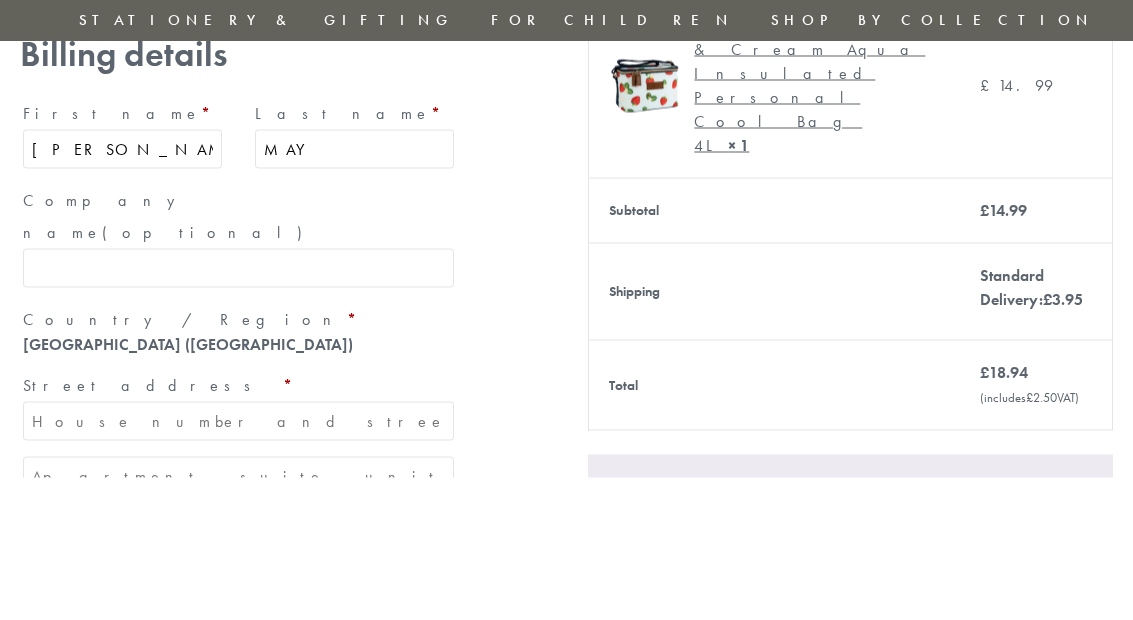 type on "32 Farm View" 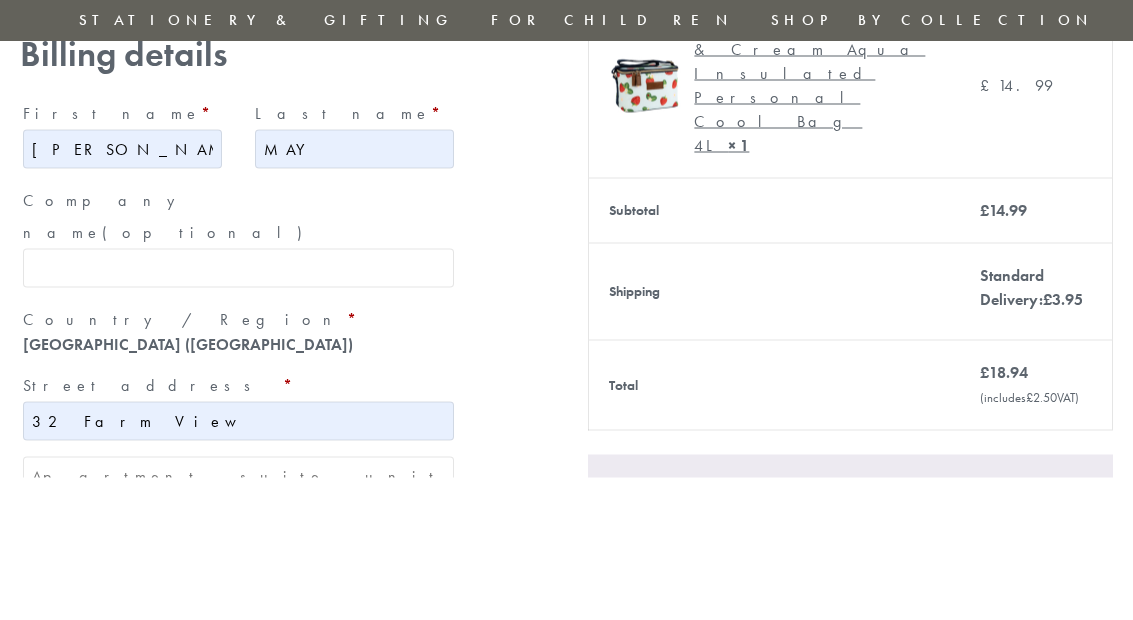 scroll, scrollTop: 405, scrollLeft: 0, axis: vertical 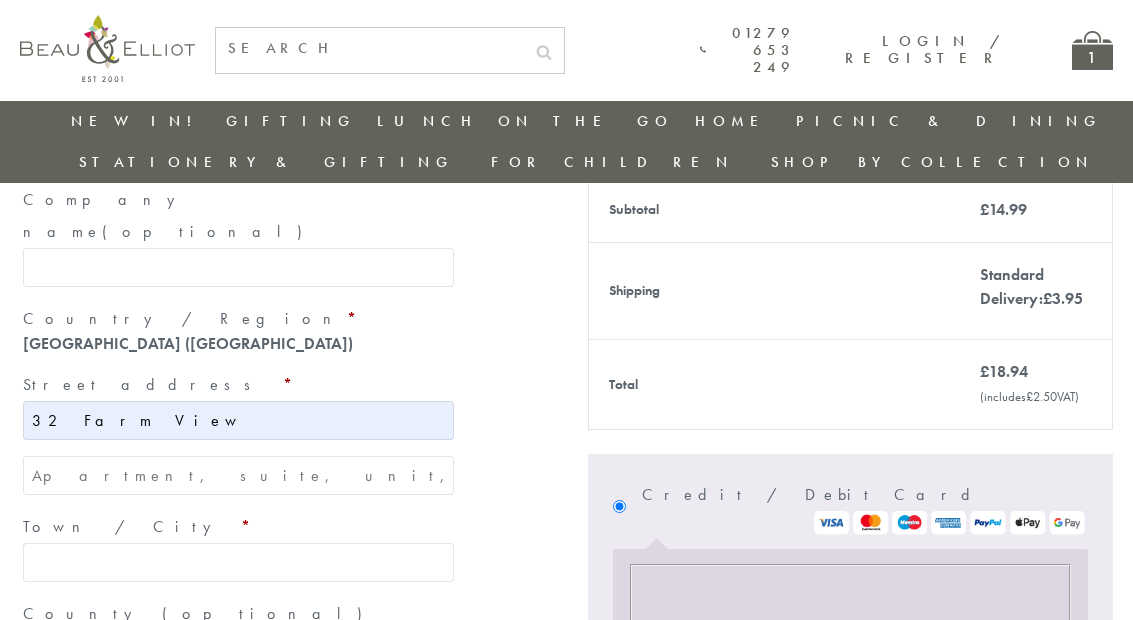 type on "YATELEY" 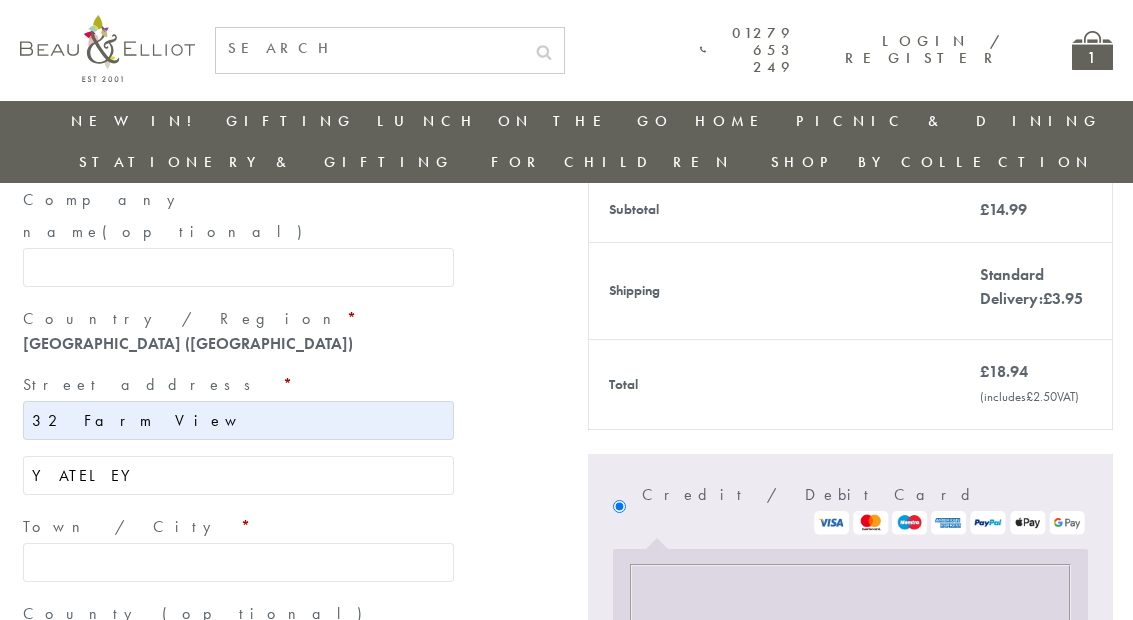type on "HAMPSHIRE" 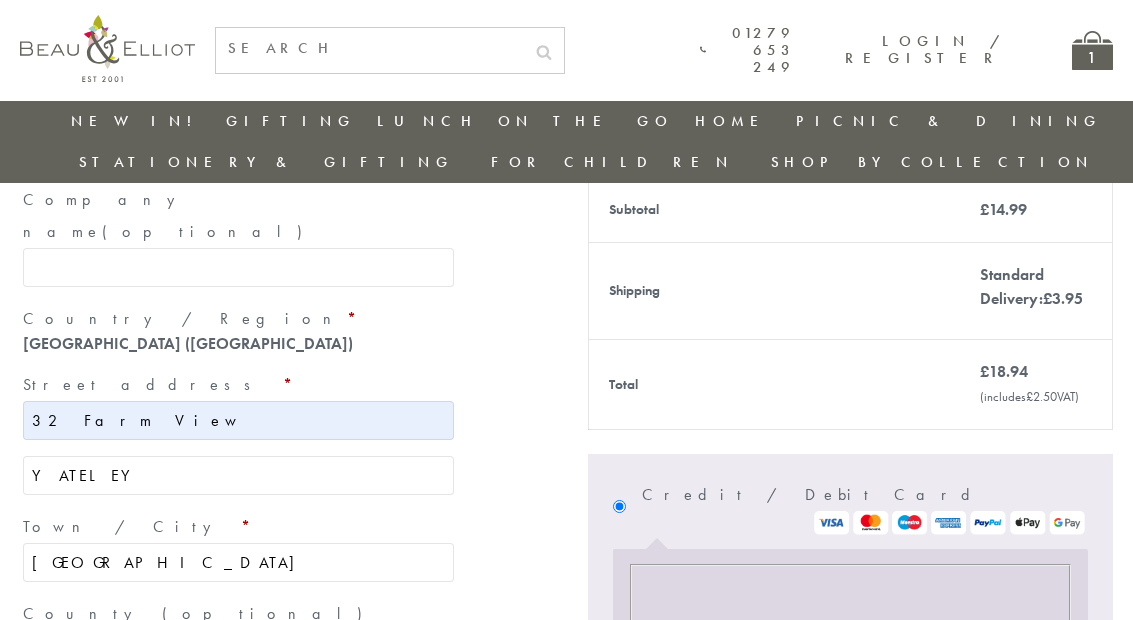 type on "GU466JA" 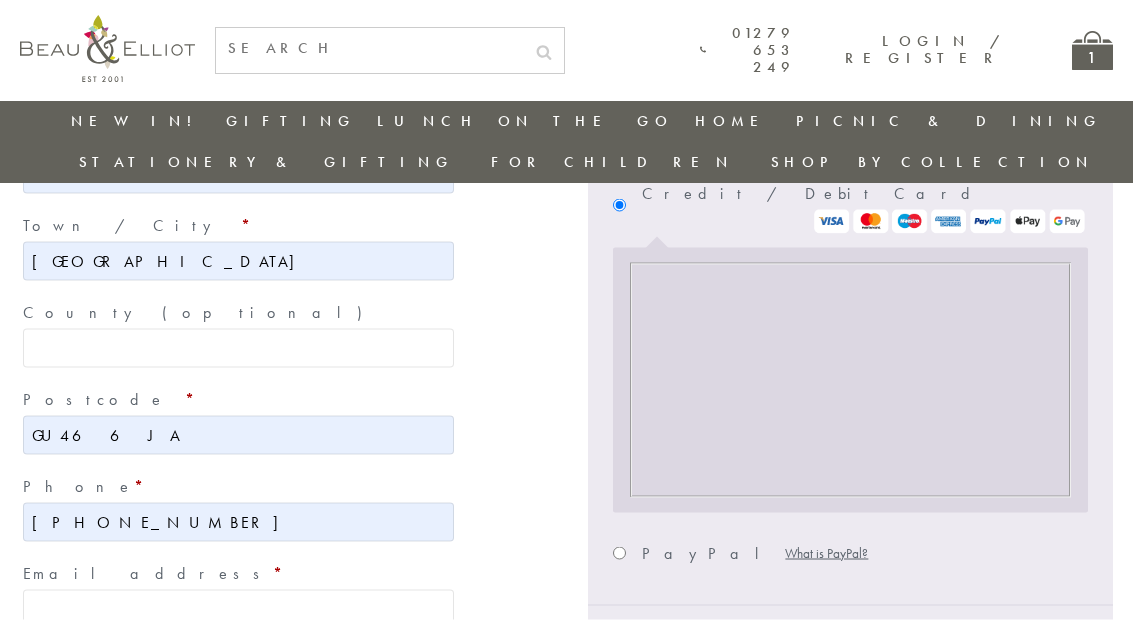 scroll, scrollTop: 711, scrollLeft: 0, axis: vertical 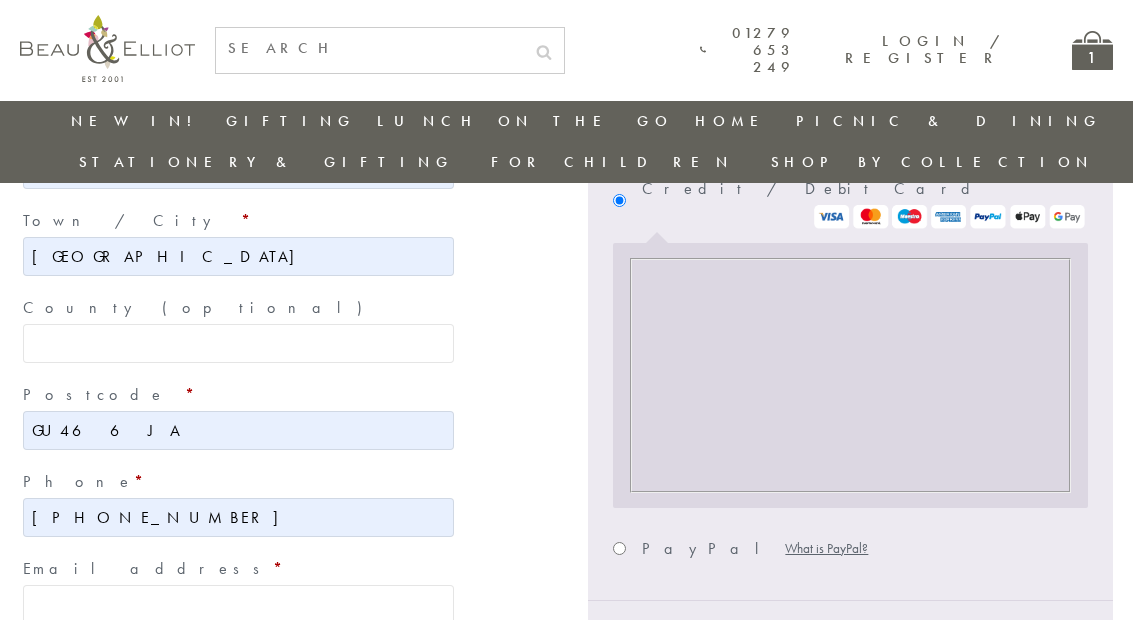click on "Email address  *" at bounding box center [238, 604] 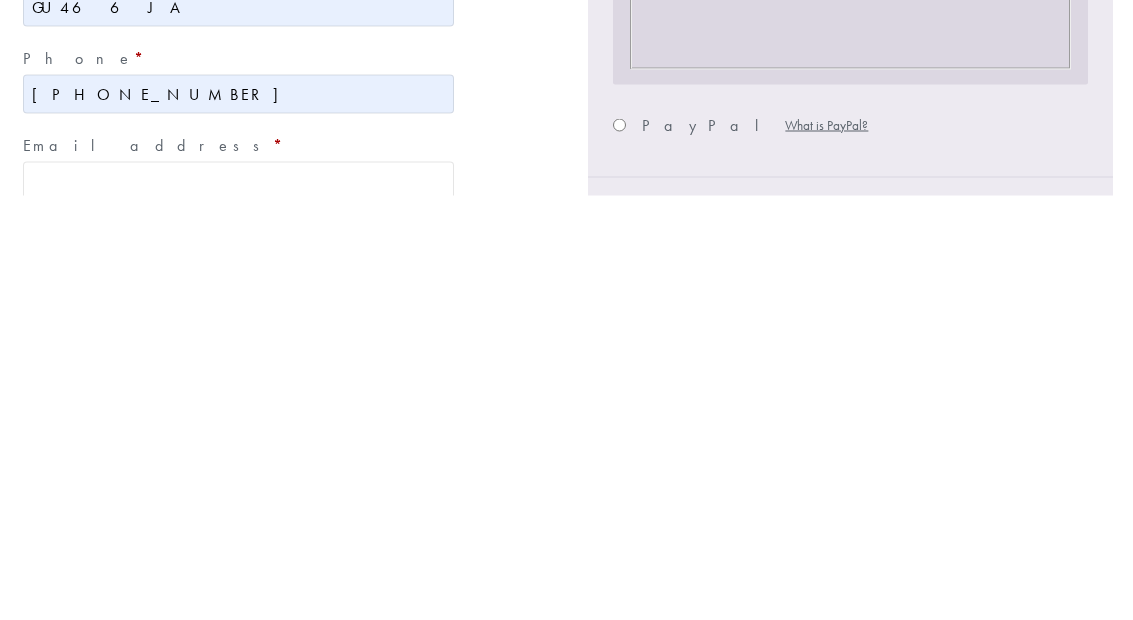 type on "Hampshire" 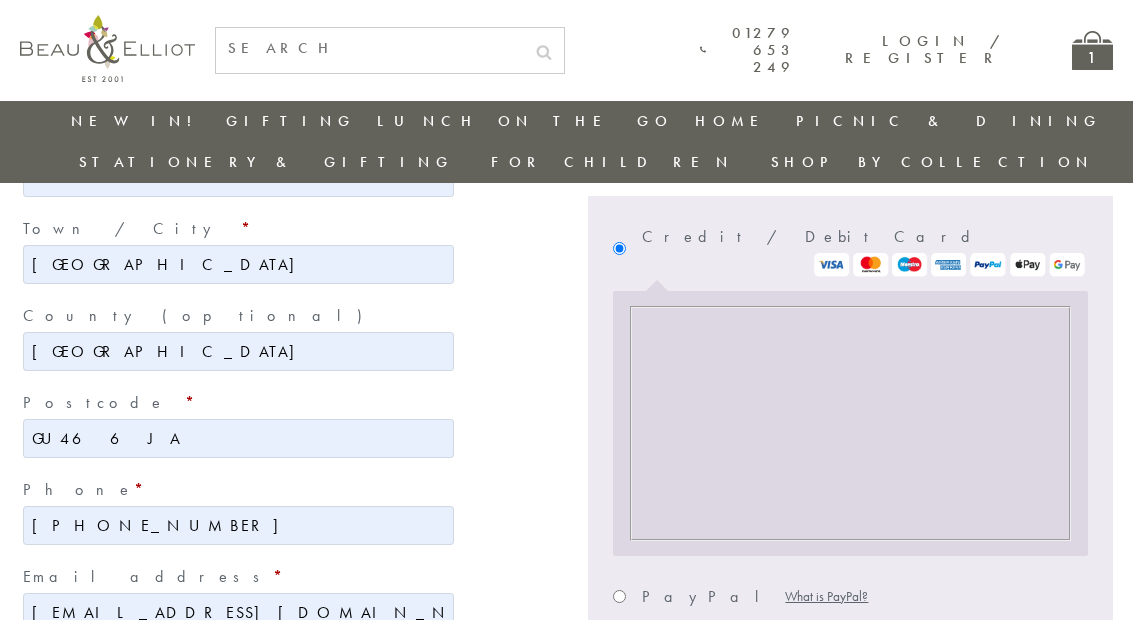 scroll, scrollTop: 639, scrollLeft: 0, axis: vertical 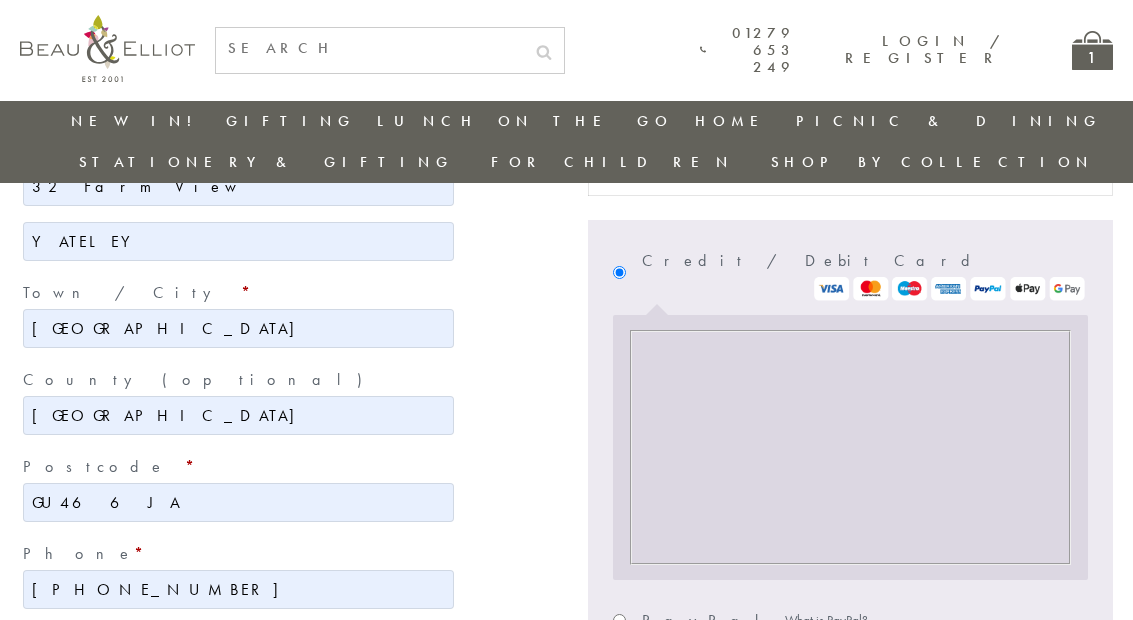 click at bounding box center [949, 289] 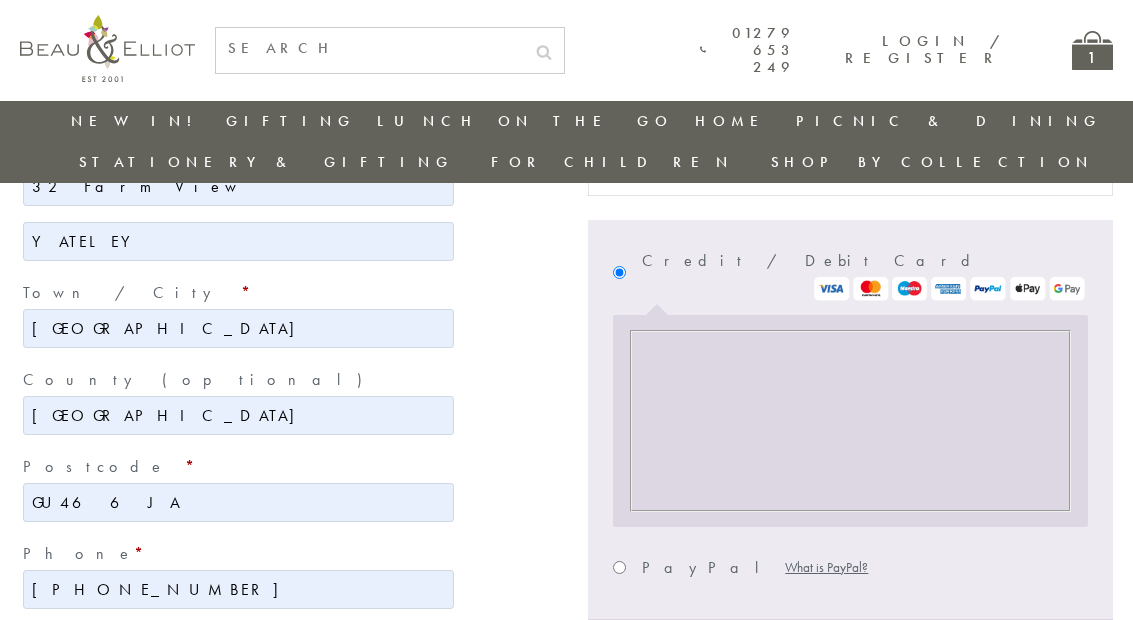 click at bounding box center [949, 289] 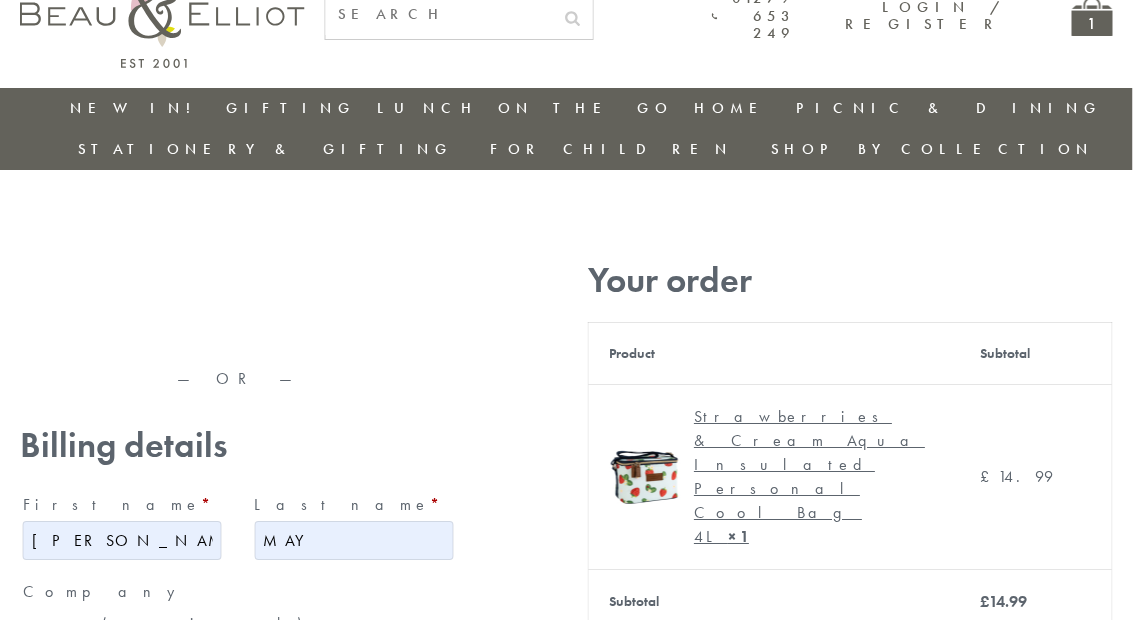 scroll, scrollTop: 0, scrollLeft: 1, axis: horizontal 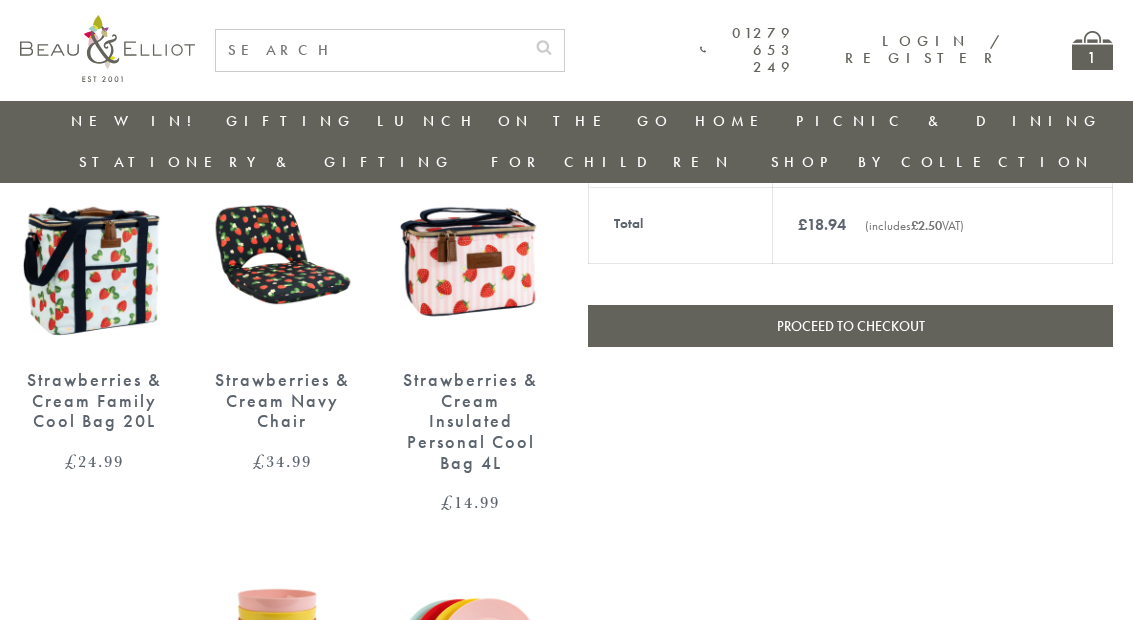 click on "Proceed to checkout" at bounding box center [850, 326] 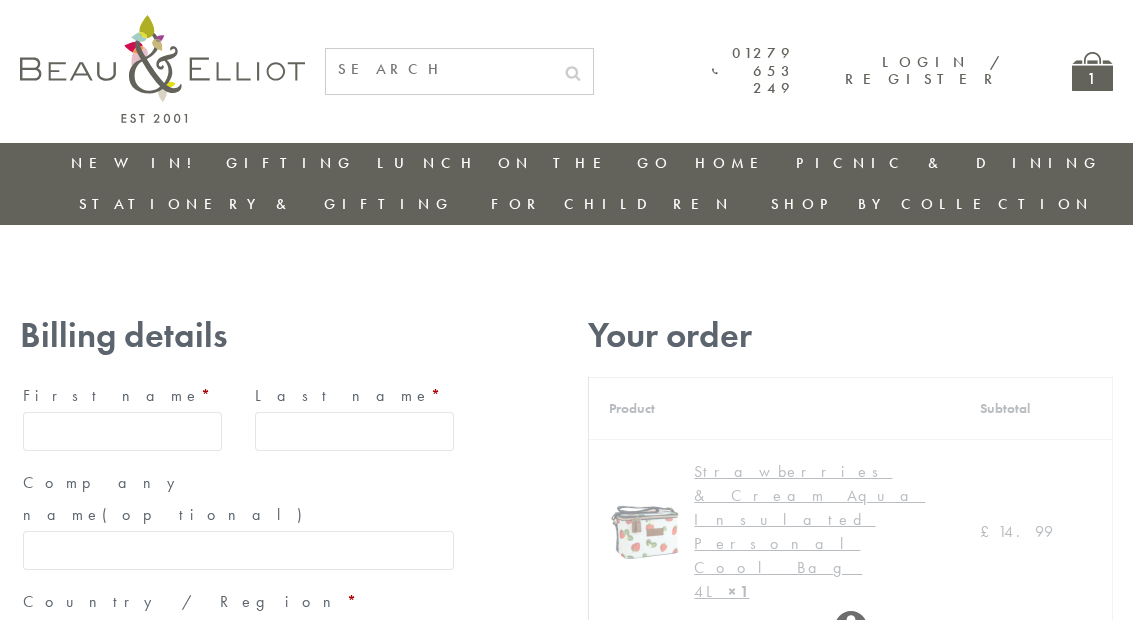 scroll, scrollTop: 0, scrollLeft: 0, axis: both 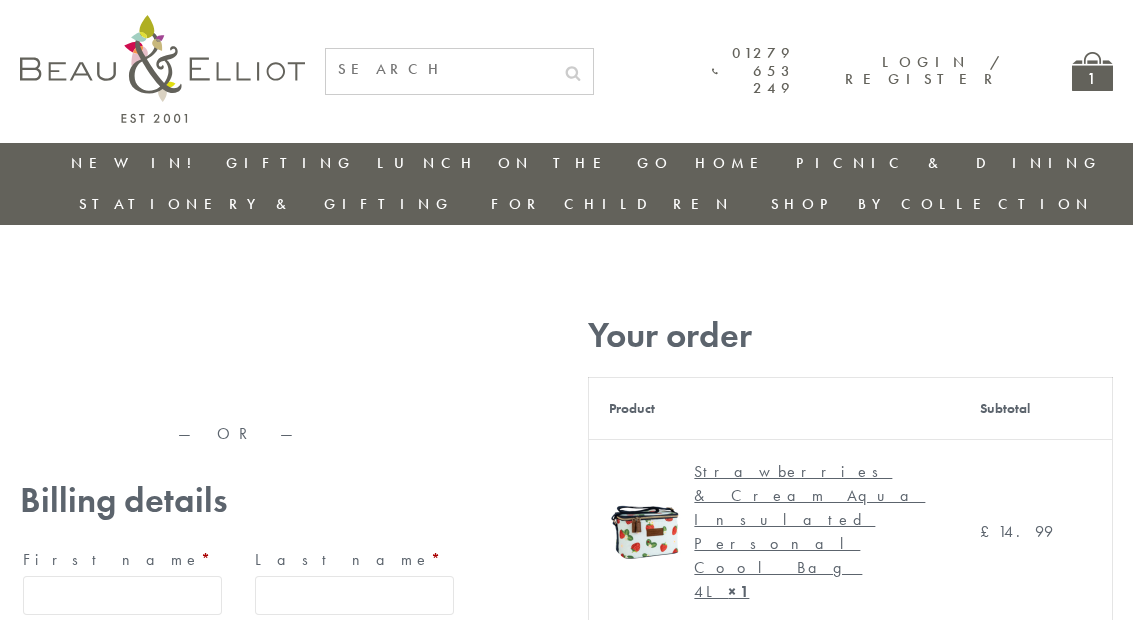 click on "First name  *" at bounding box center (122, 595) 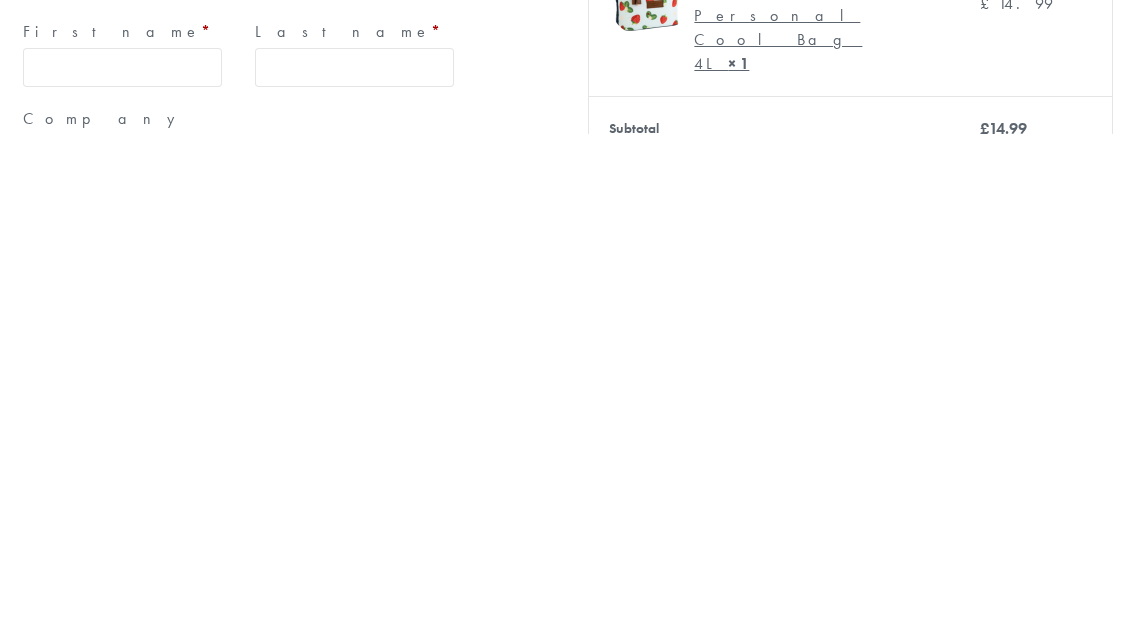 type on "[PERSON_NAME]" 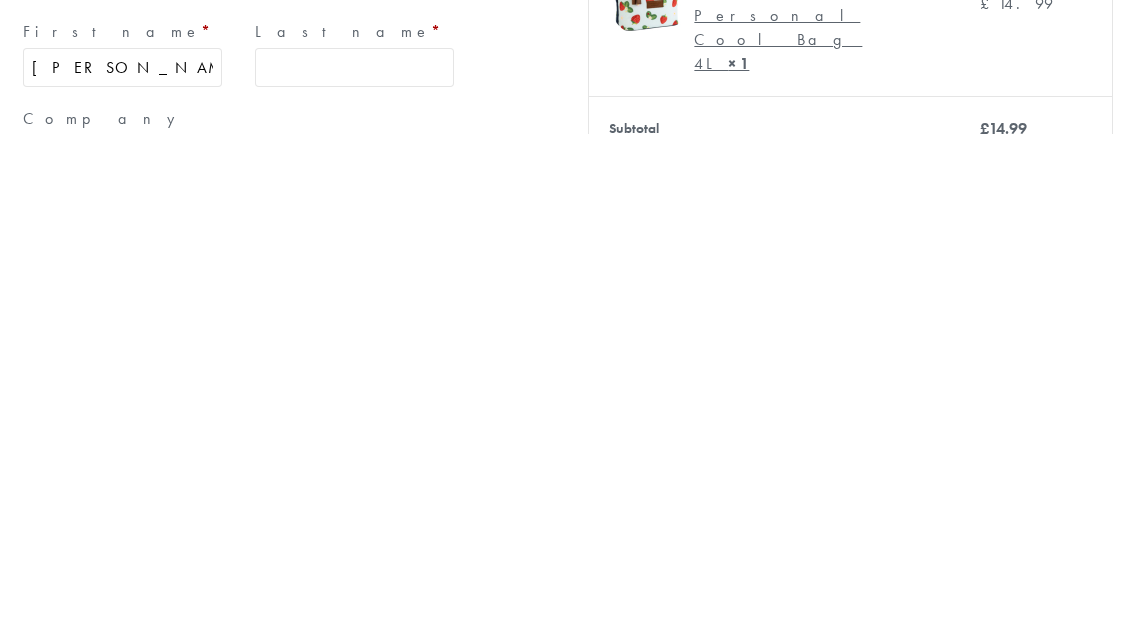 type on "MAY" 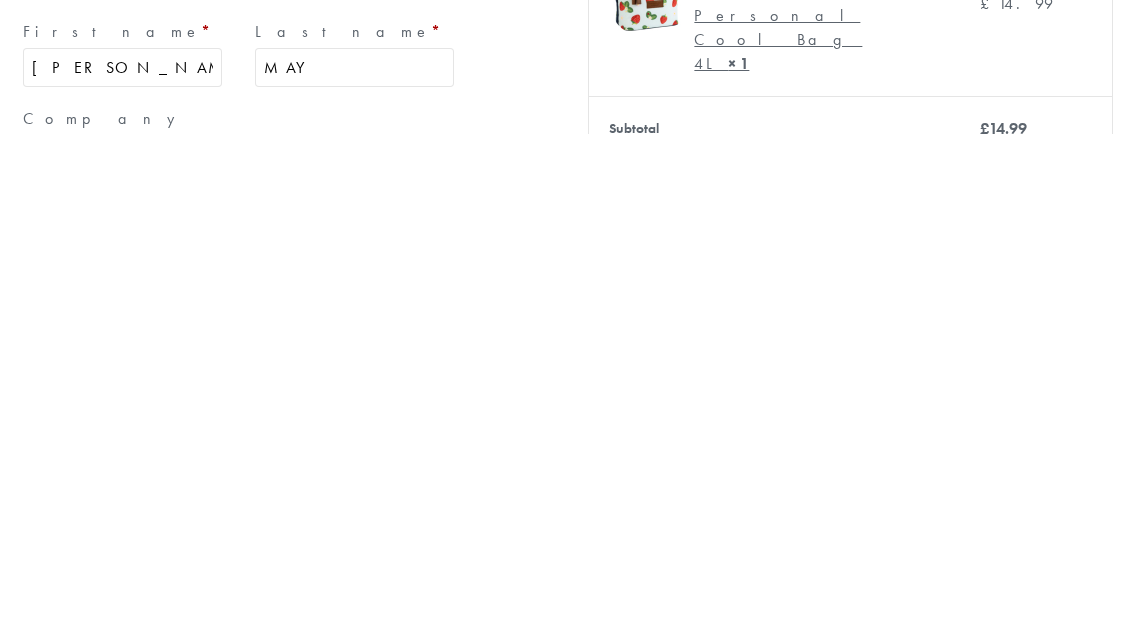 scroll, scrollTop: 486, scrollLeft: 0, axis: vertical 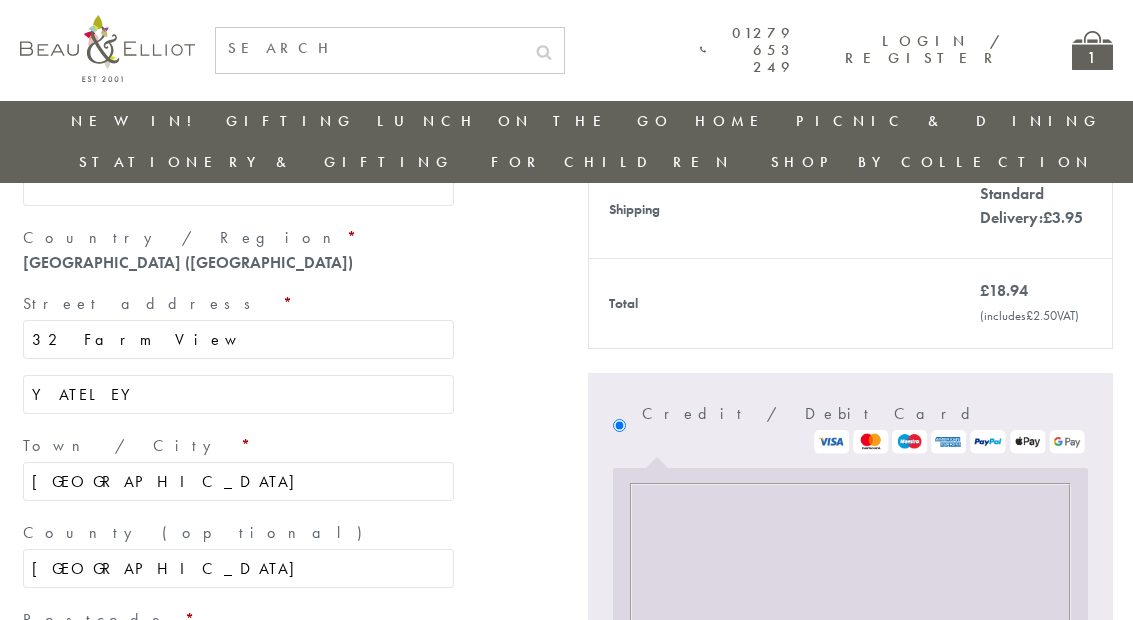 type on "[PHONE_NUMBER]" 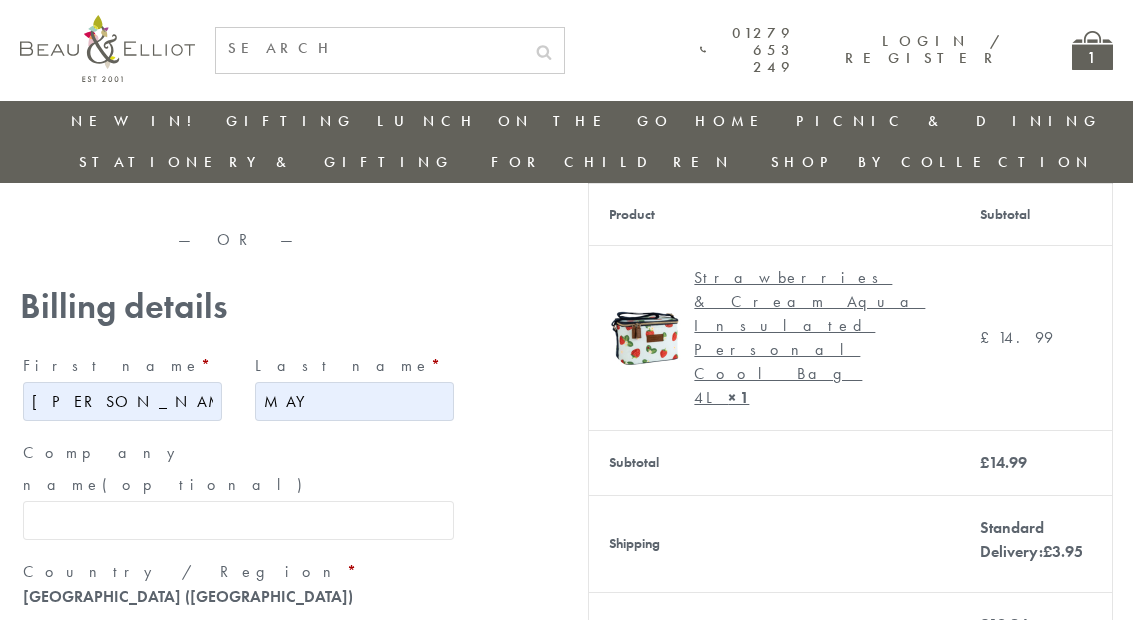 scroll, scrollTop: 0, scrollLeft: 16, axis: horizontal 